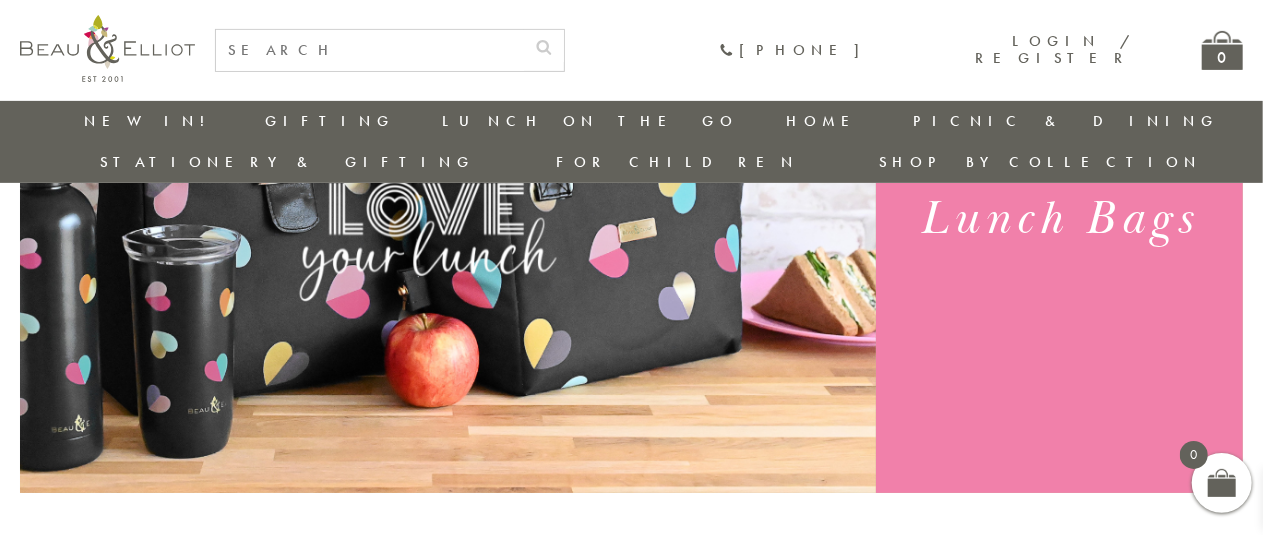 scroll, scrollTop: 0, scrollLeft: 0, axis: both 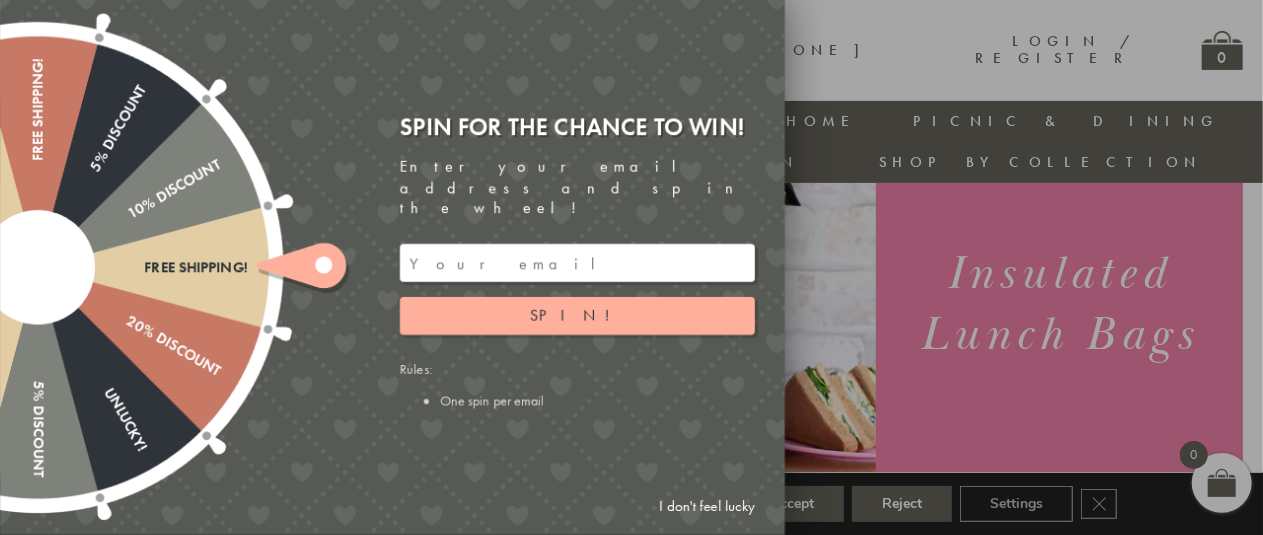 click on "I don't feel lucky" at bounding box center [707, 506] 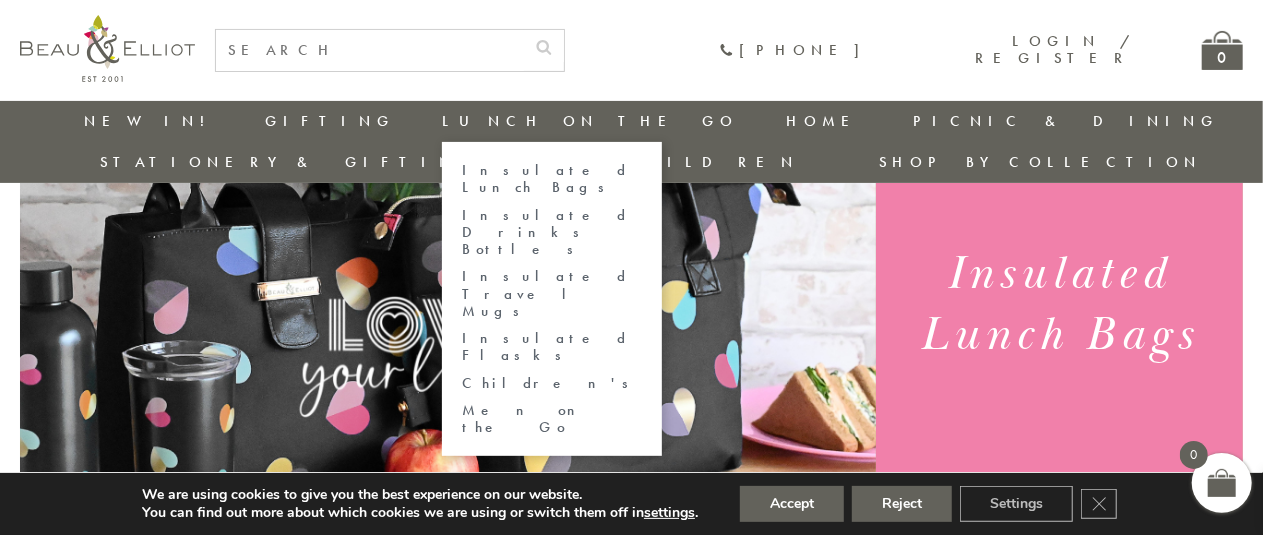 click on "Insulated Lunch Bags" at bounding box center (552, 179) 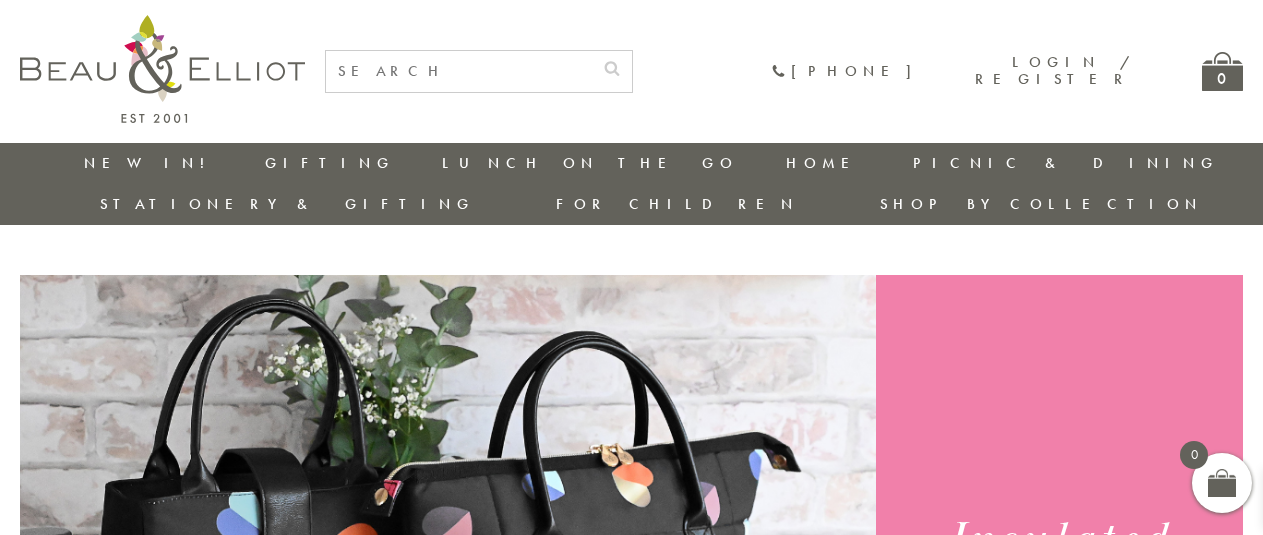 scroll, scrollTop: 0, scrollLeft: 0, axis: both 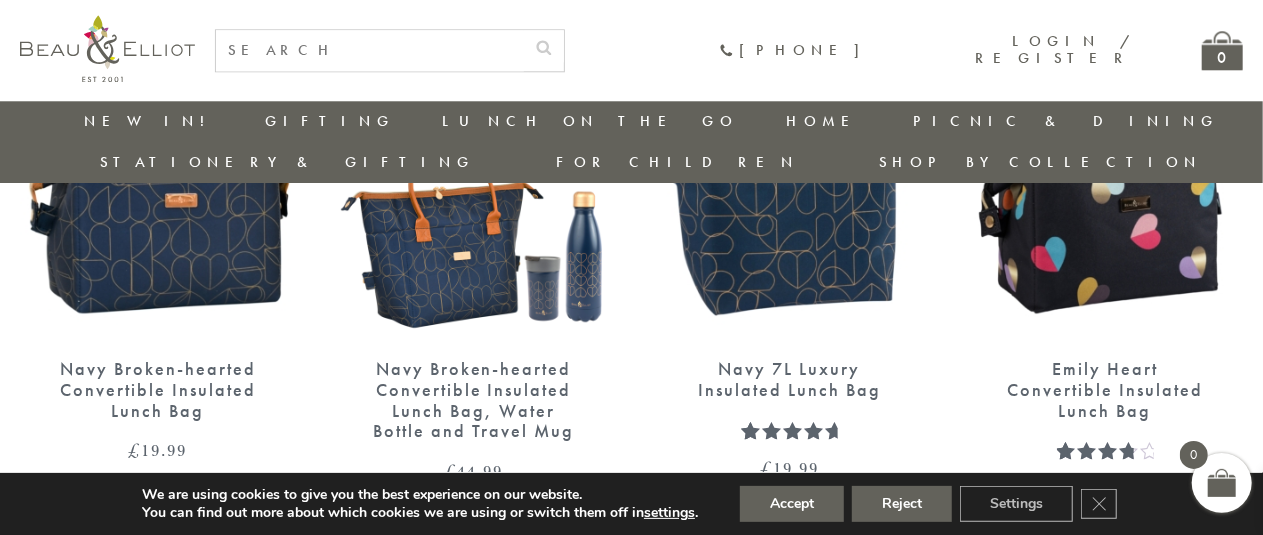 click at bounding box center (790, 161) 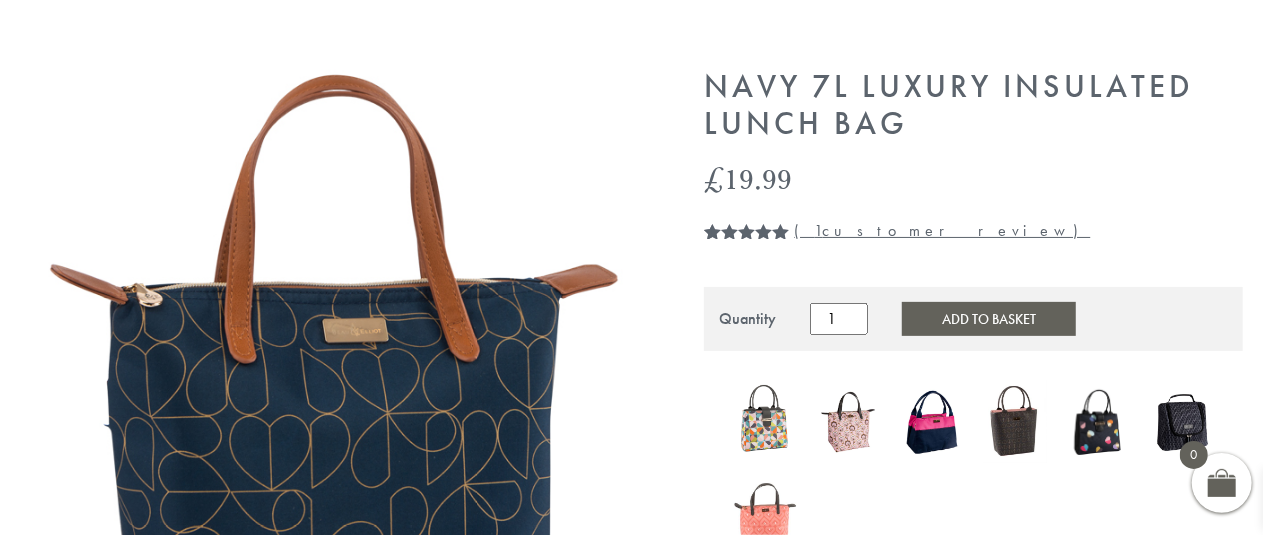 scroll, scrollTop: 0, scrollLeft: 0, axis: both 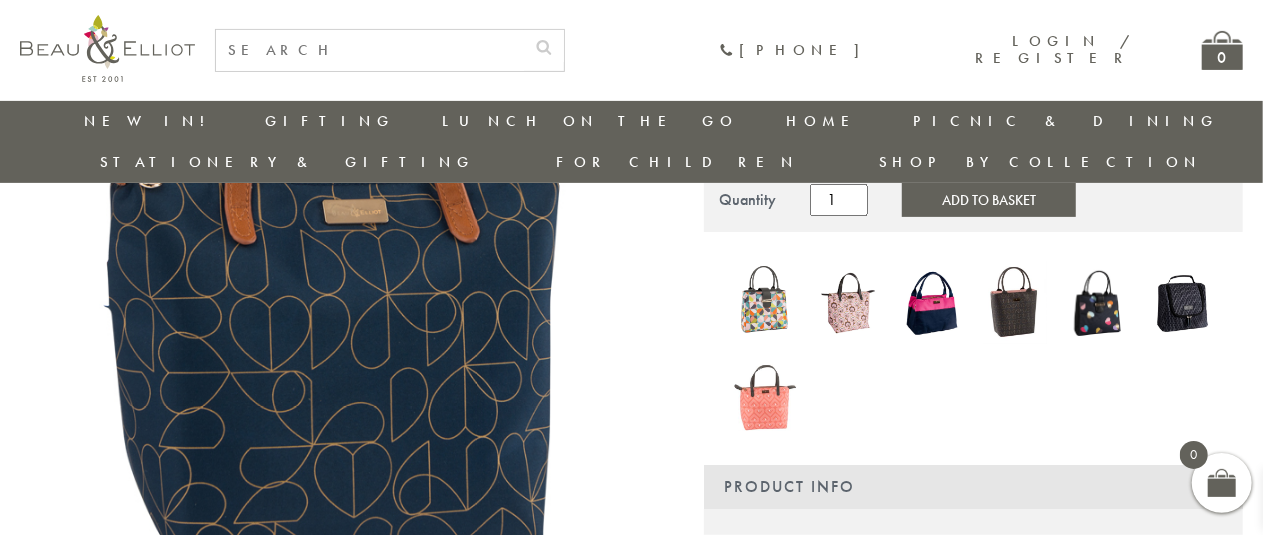 click at bounding box center [334, 264] 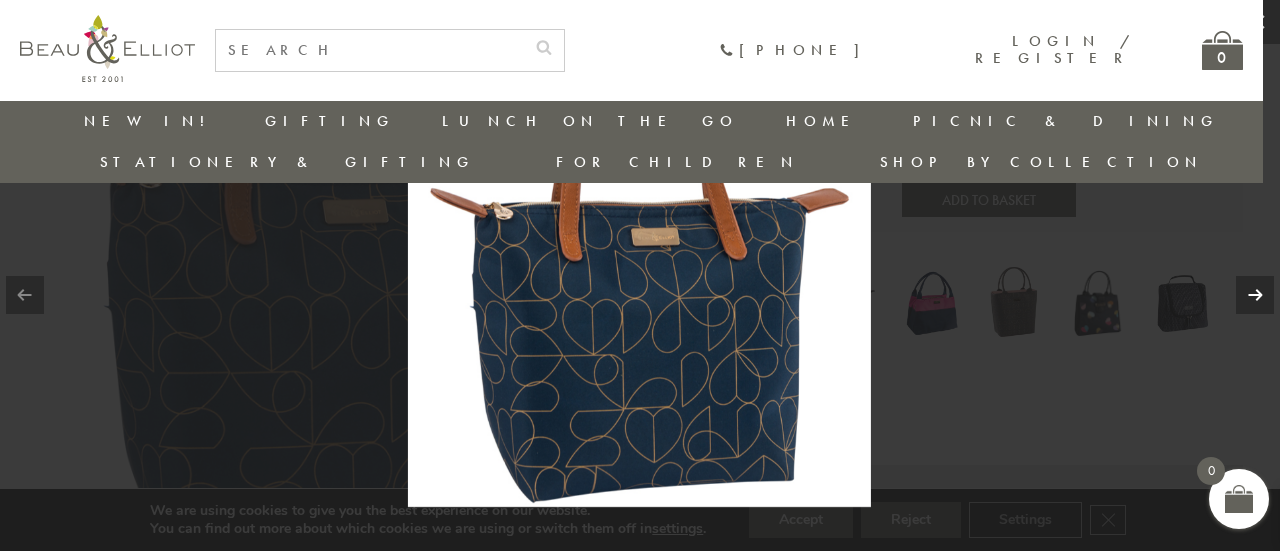 click at bounding box center [1255, 295] 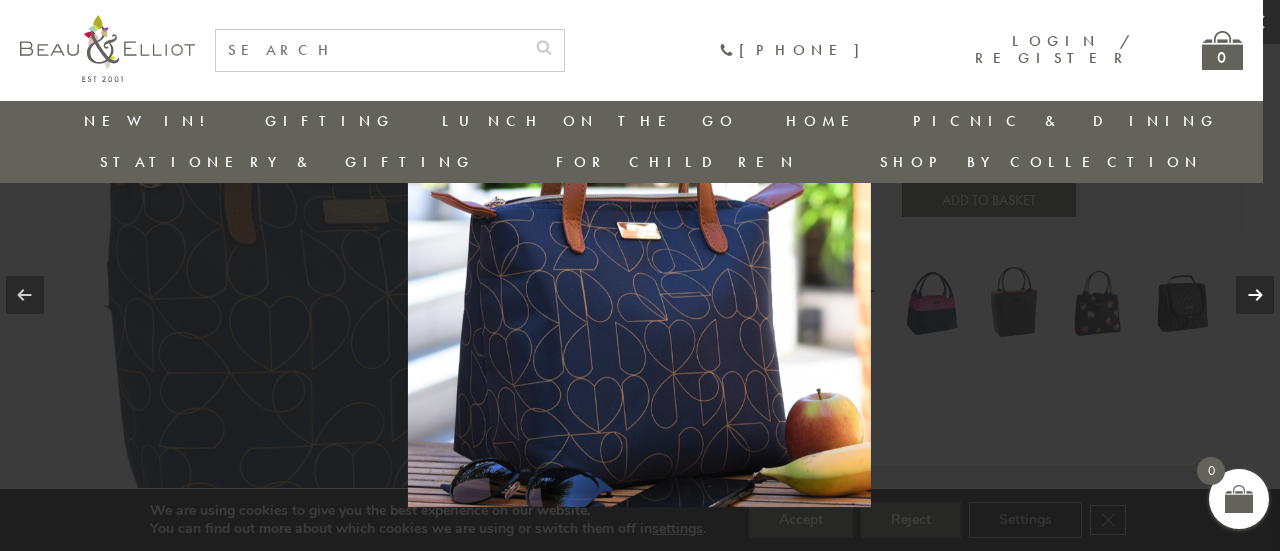 click at bounding box center (1255, 295) 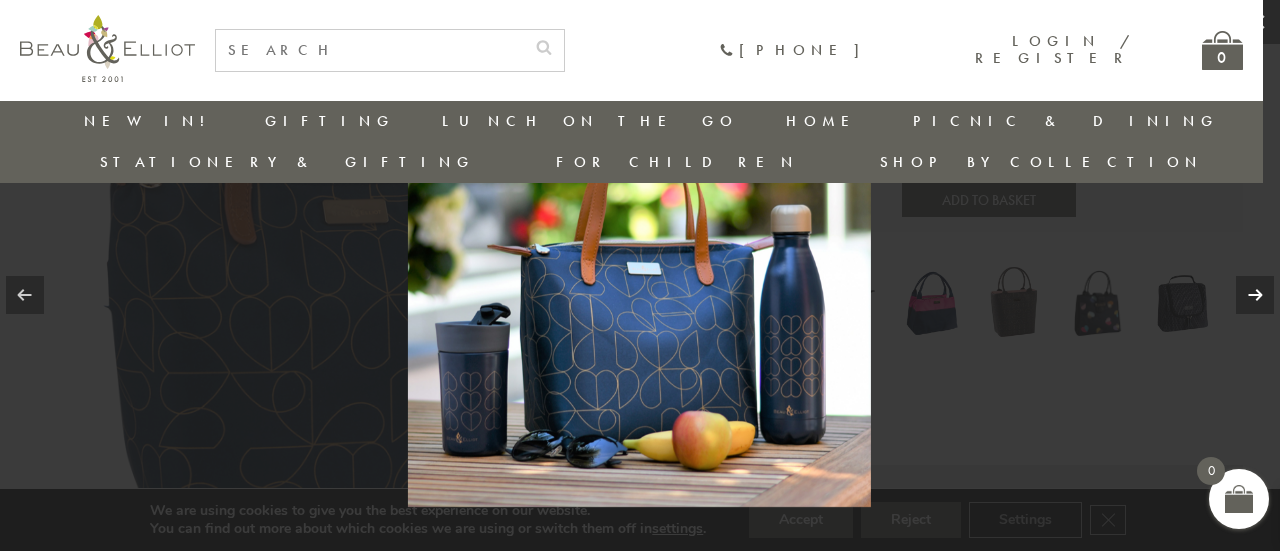 click at bounding box center [1255, 295] 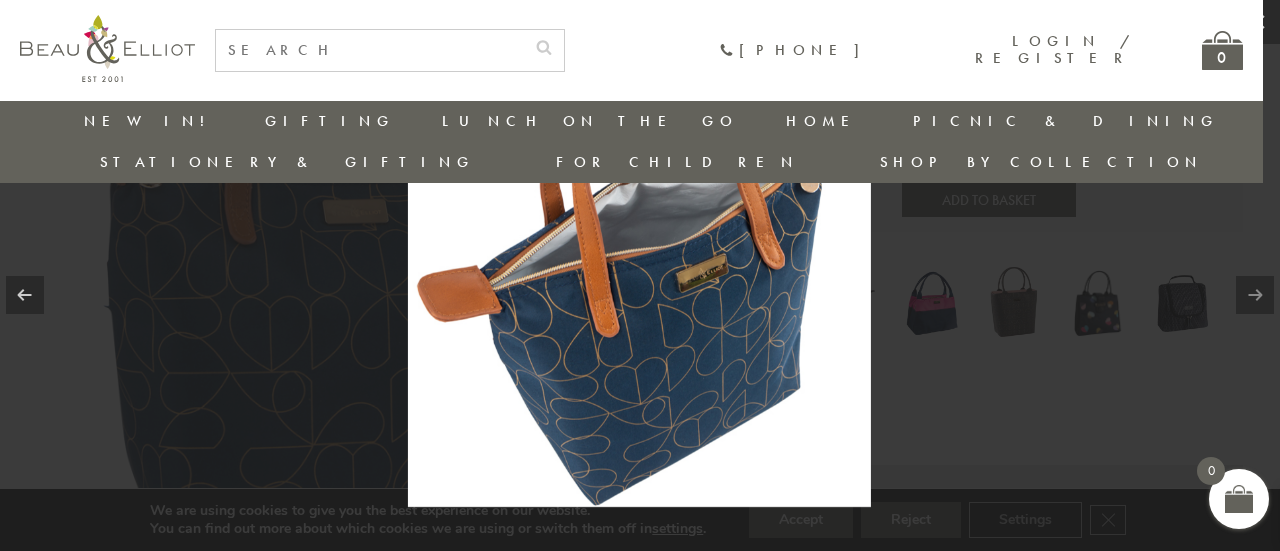 click at bounding box center (1255, 295) 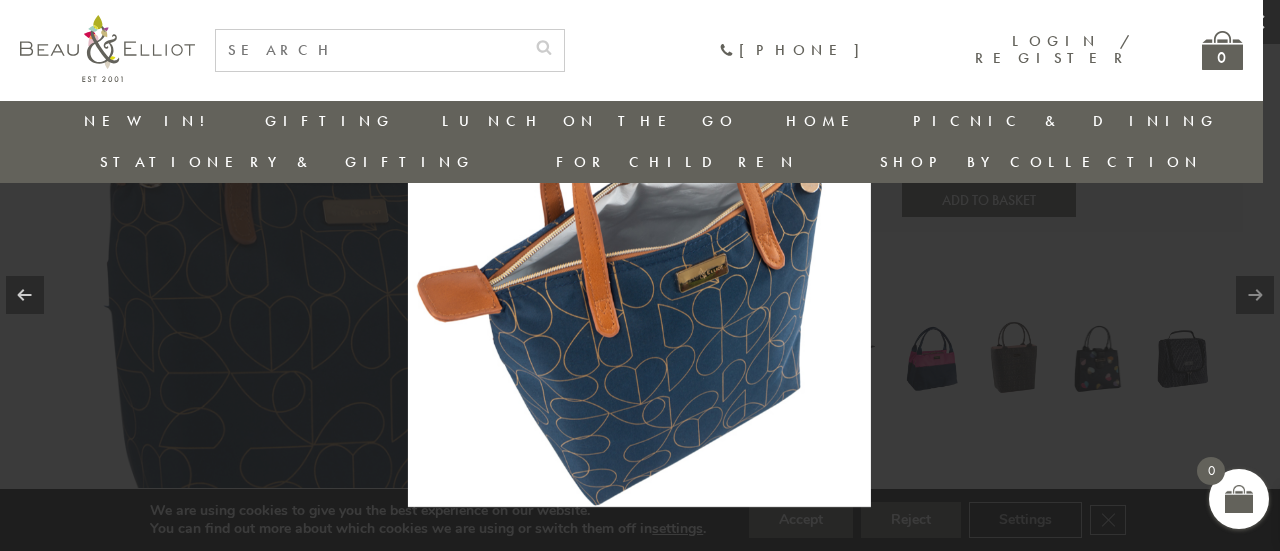 click at bounding box center [1255, 295] 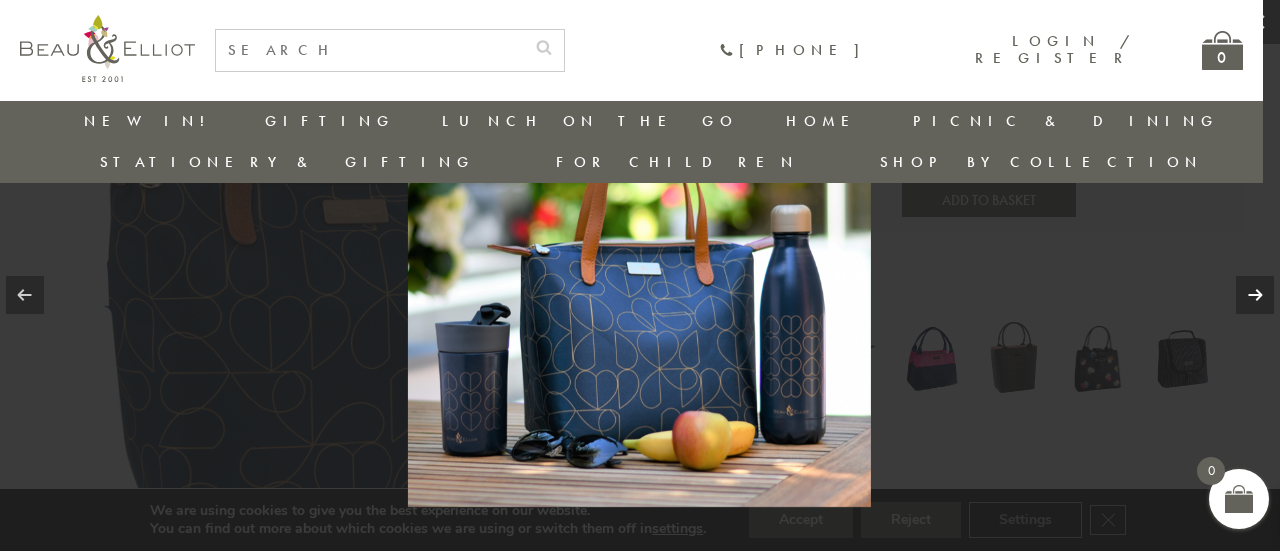 click at bounding box center (640, 275) 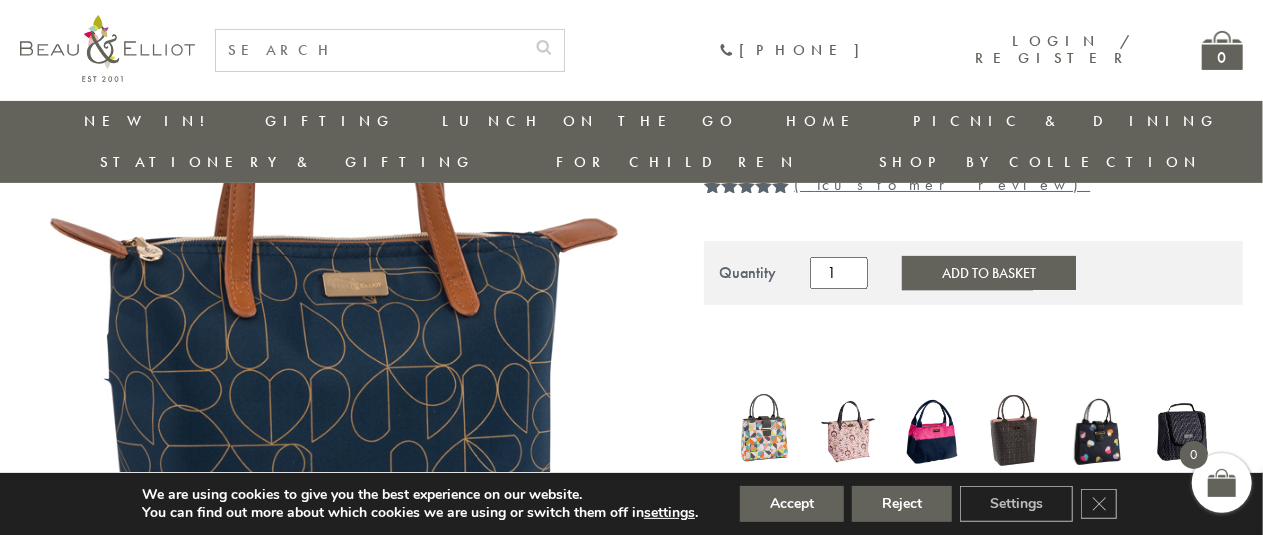 scroll, scrollTop: 230, scrollLeft: 0, axis: vertical 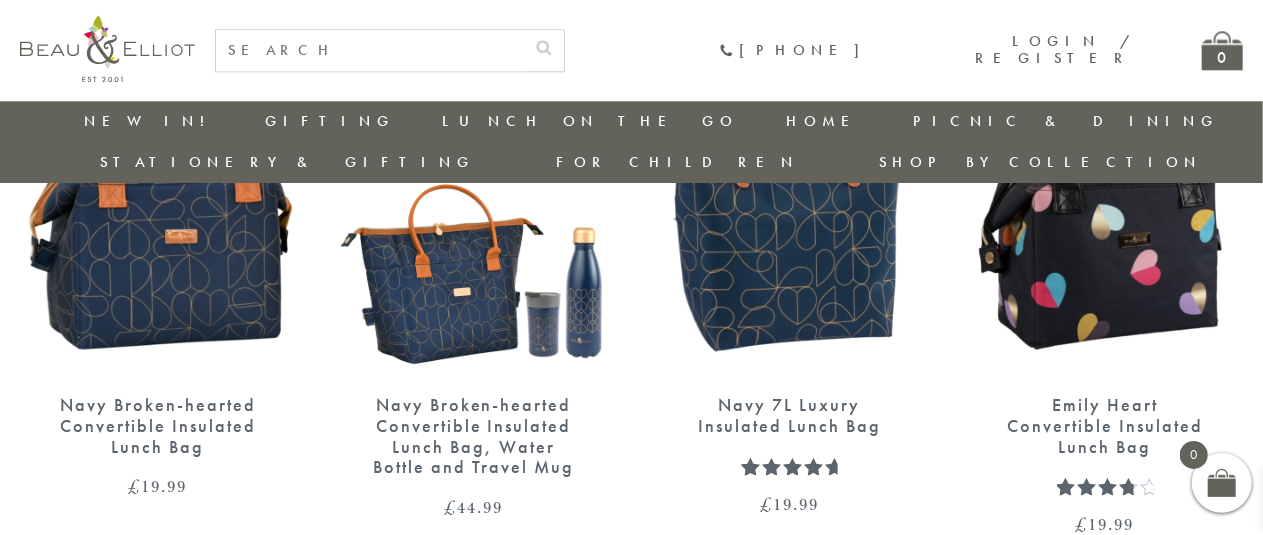 click at bounding box center (158, 197) 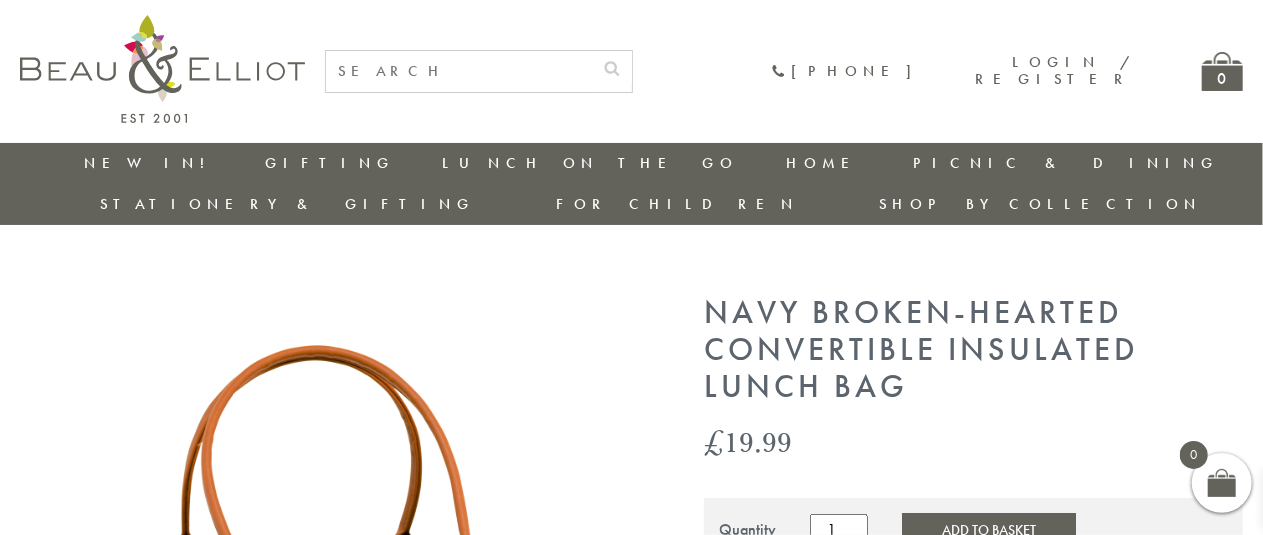 scroll, scrollTop: 17, scrollLeft: 0, axis: vertical 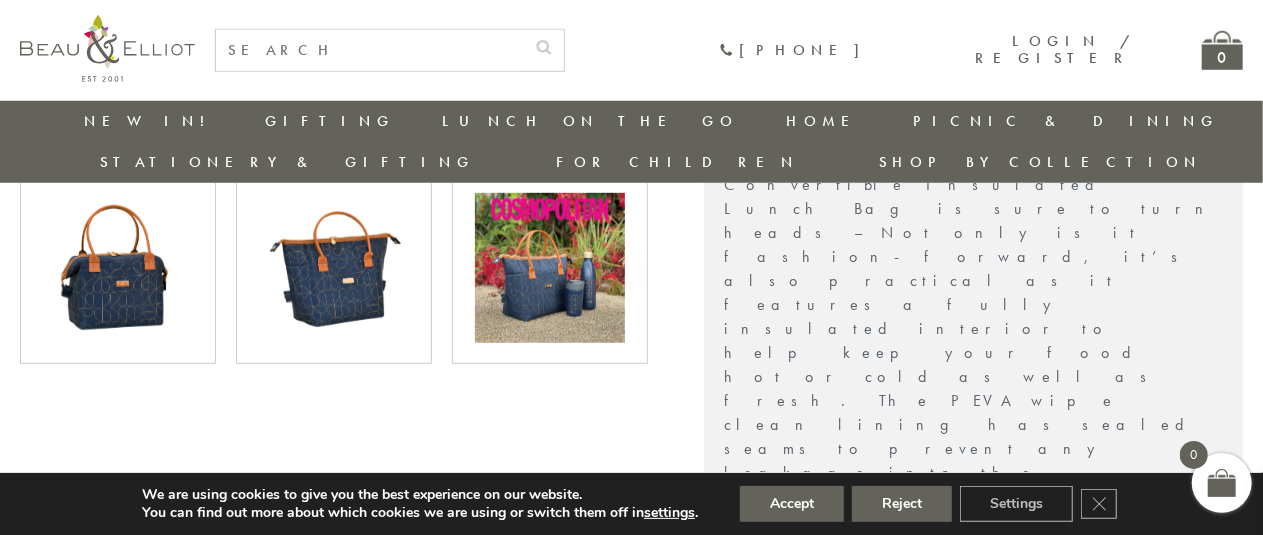 click at bounding box center (550, 268) 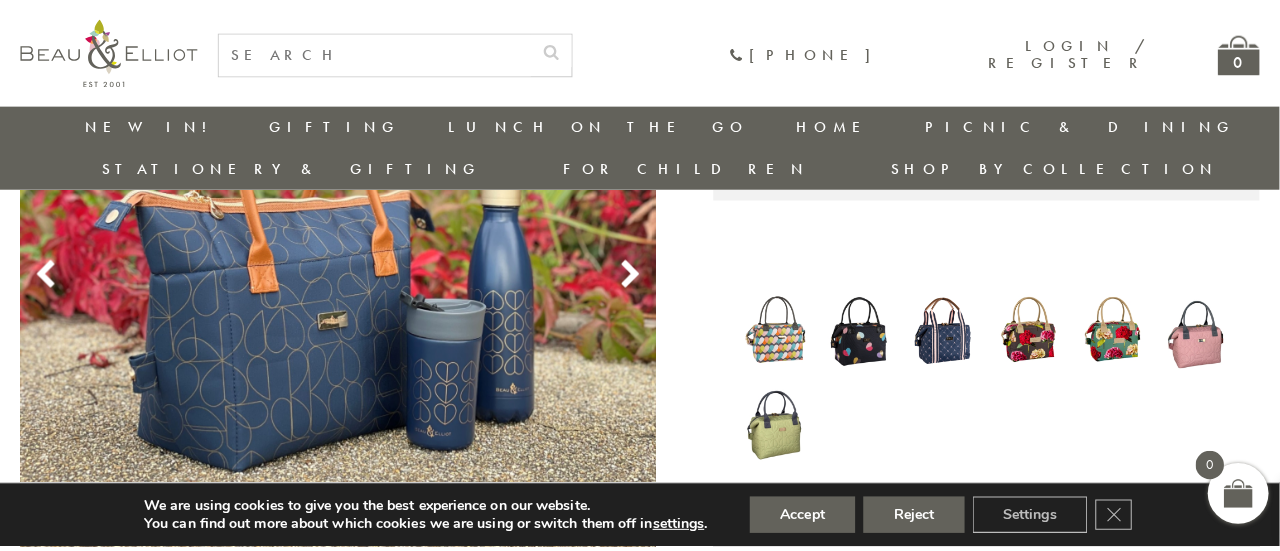 scroll, scrollTop: 327, scrollLeft: 0, axis: vertical 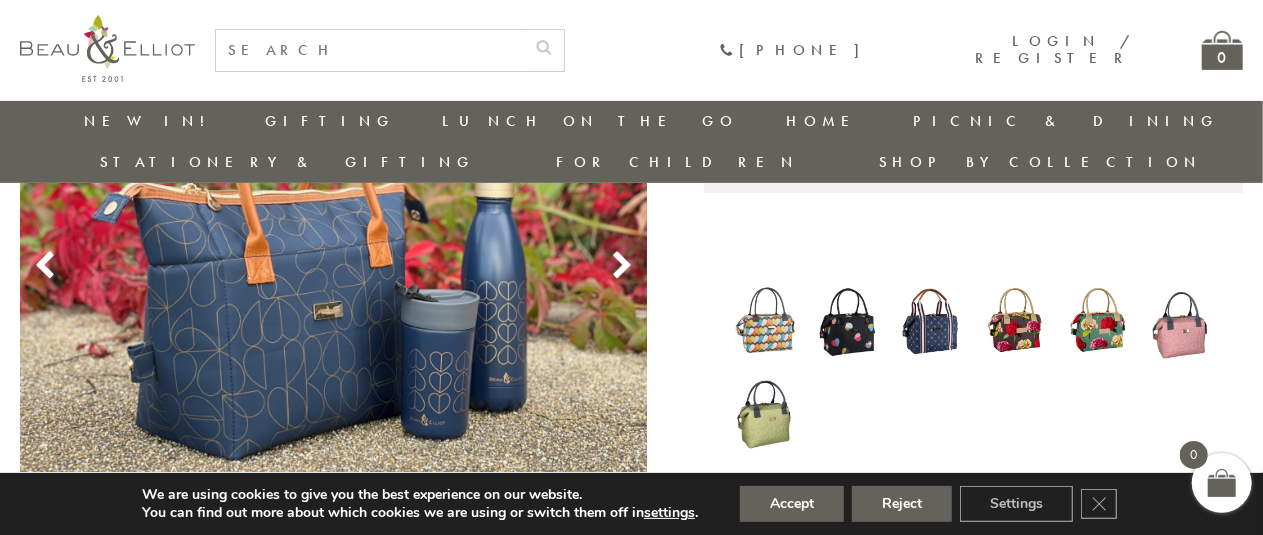 click at bounding box center [334, 238] 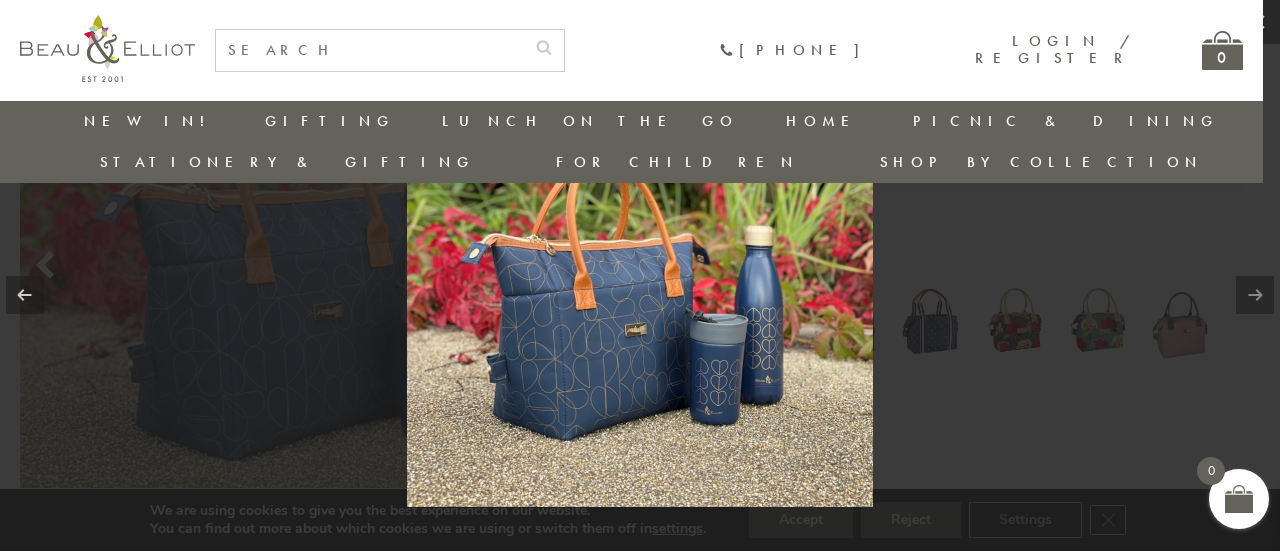 click at bounding box center [1255, 295] 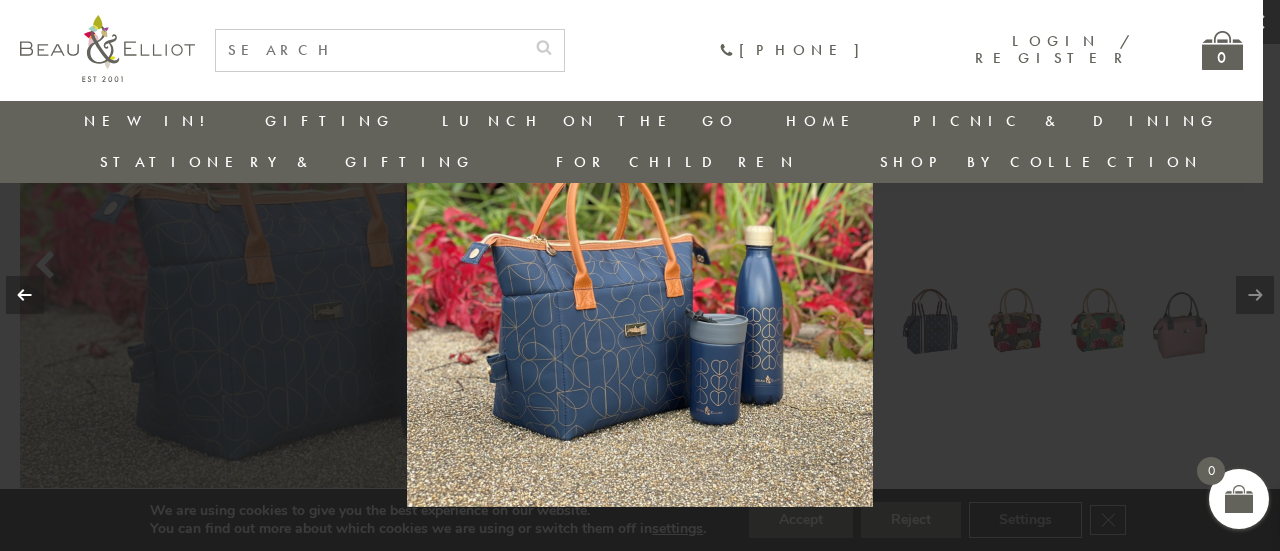 click at bounding box center [25, 295] 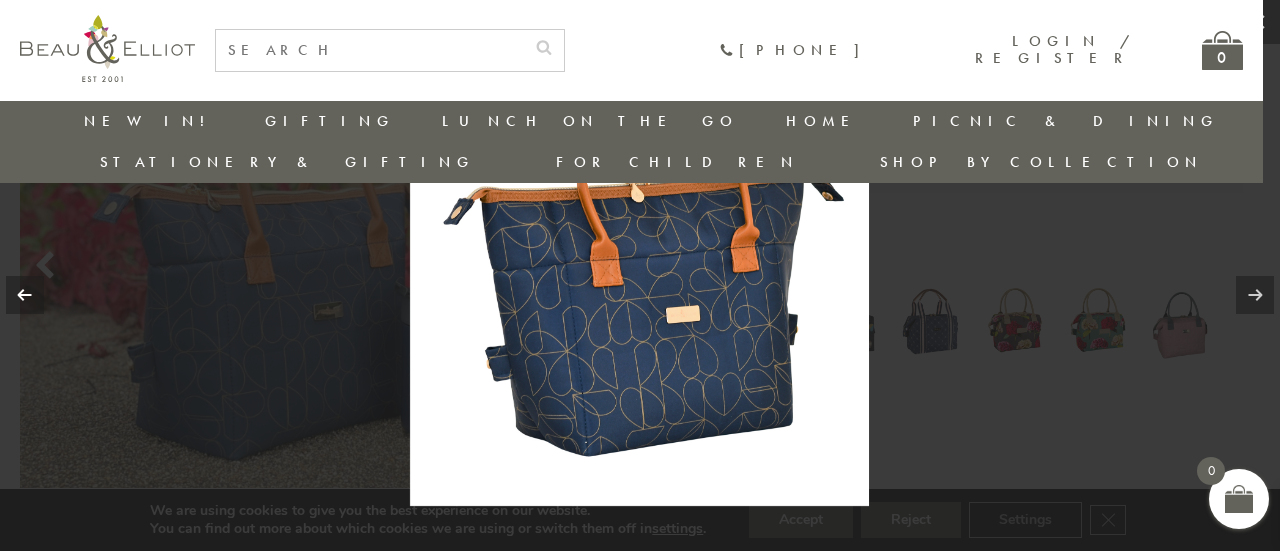 click at bounding box center (25, 295) 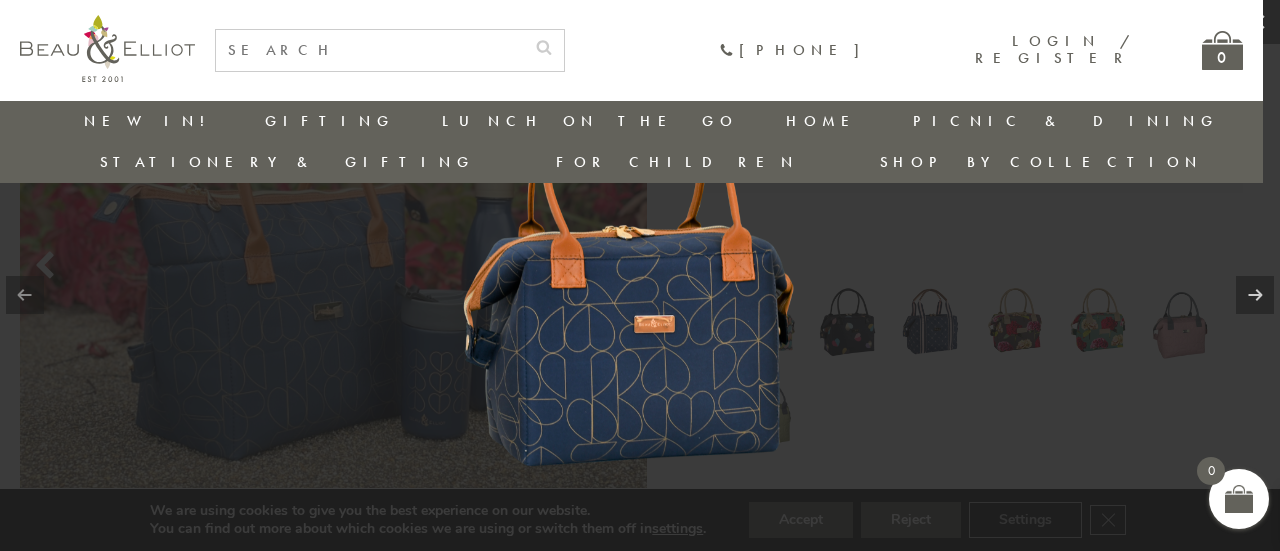 click at bounding box center [25, 295] 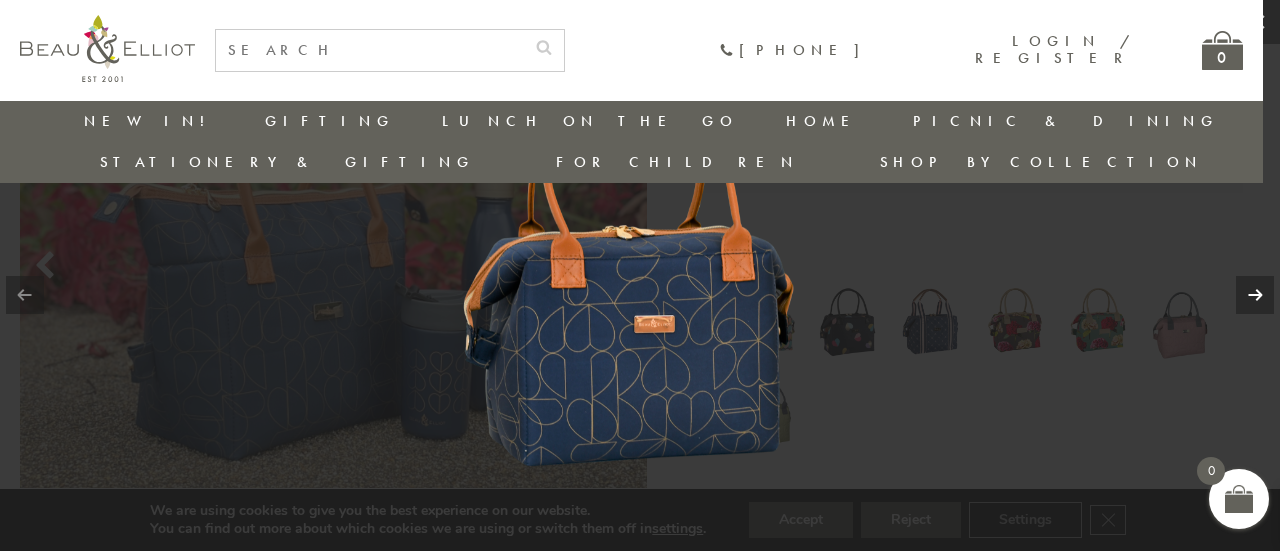 click at bounding box center (1255, 295) 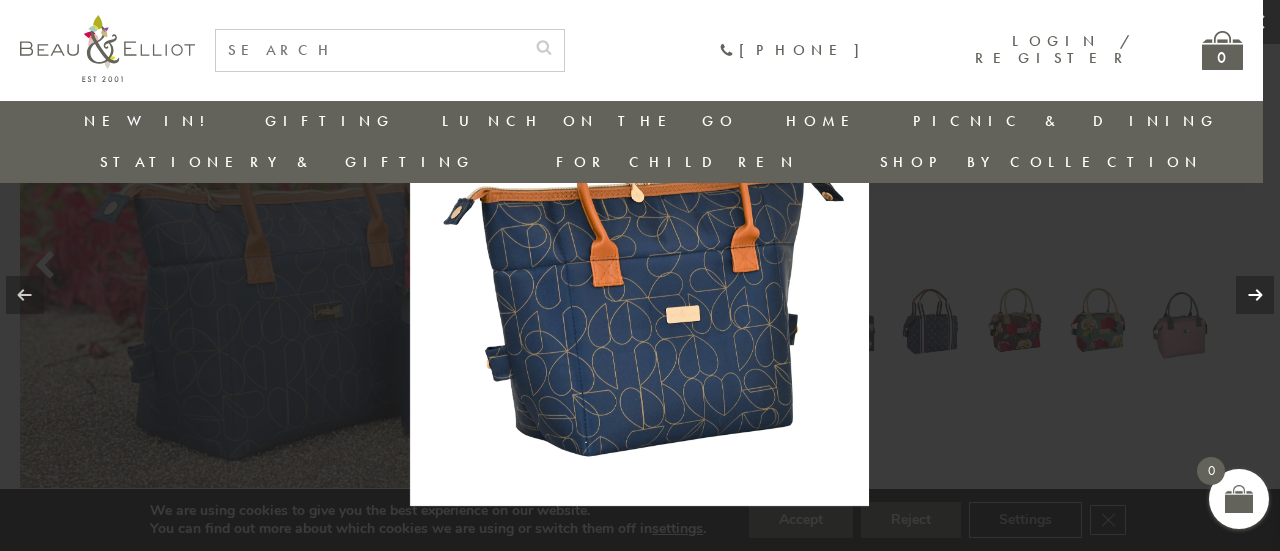 click at bounding box center [640, 275] 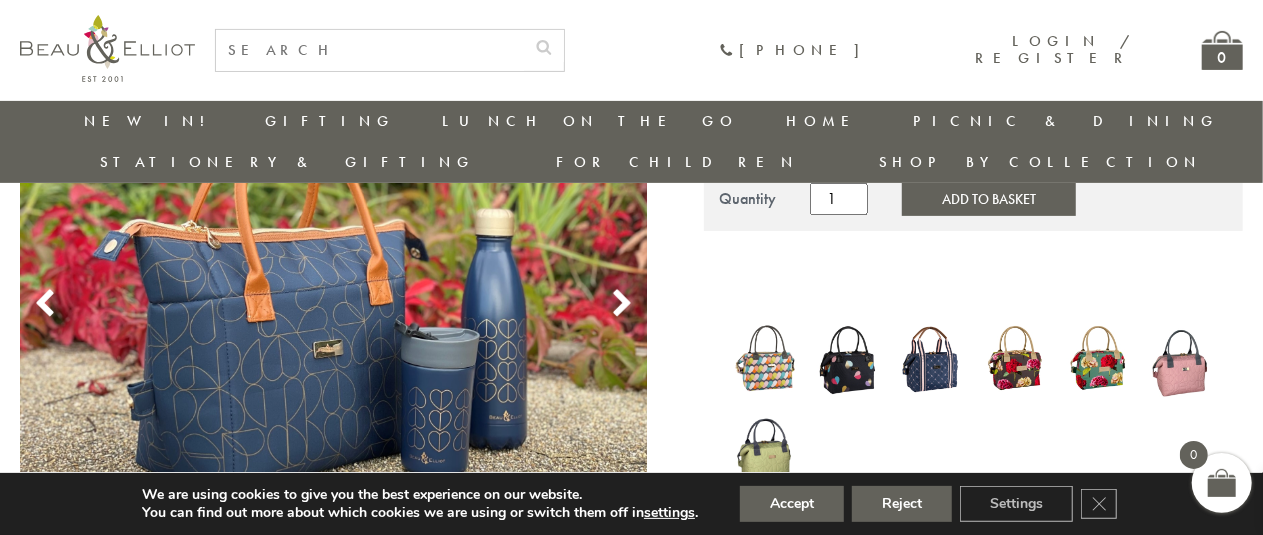 scroll, scrollTop: 284, scrollLeft: 0, axis: vertical 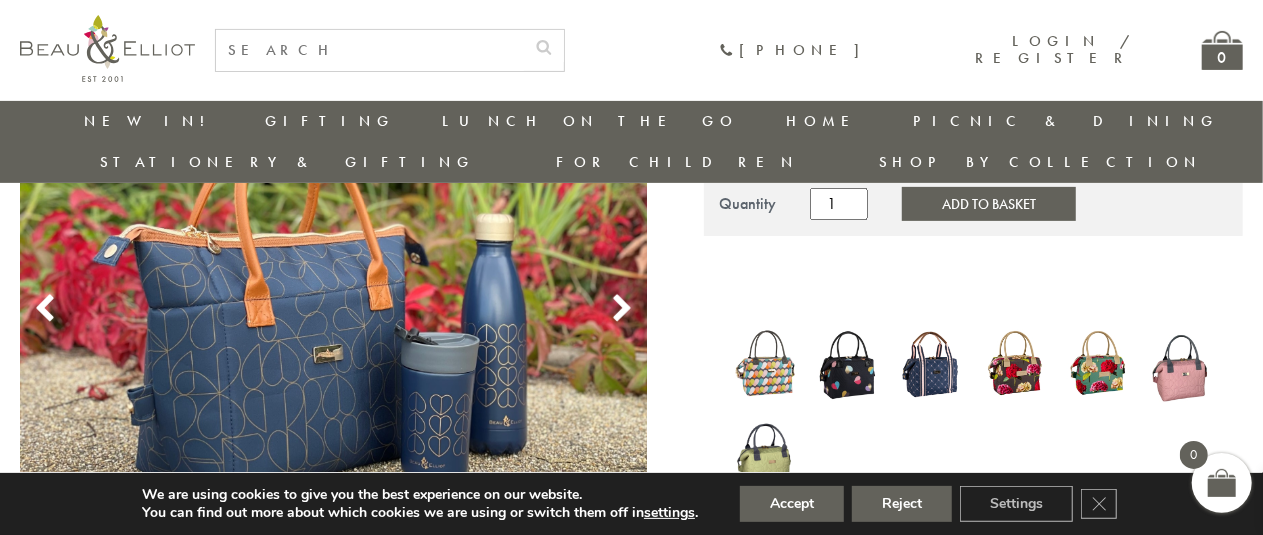 click on "Stationery & Gifting" at bounding box center (287, 162) 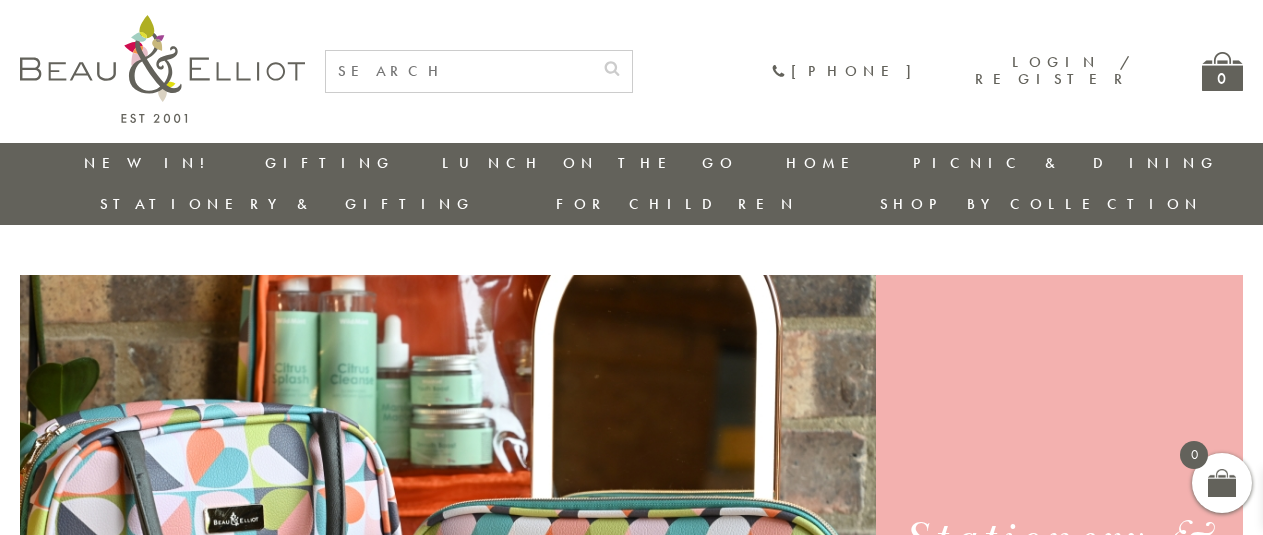 scroll, scrollTop: 0, scrollLeft: 0, axis: both 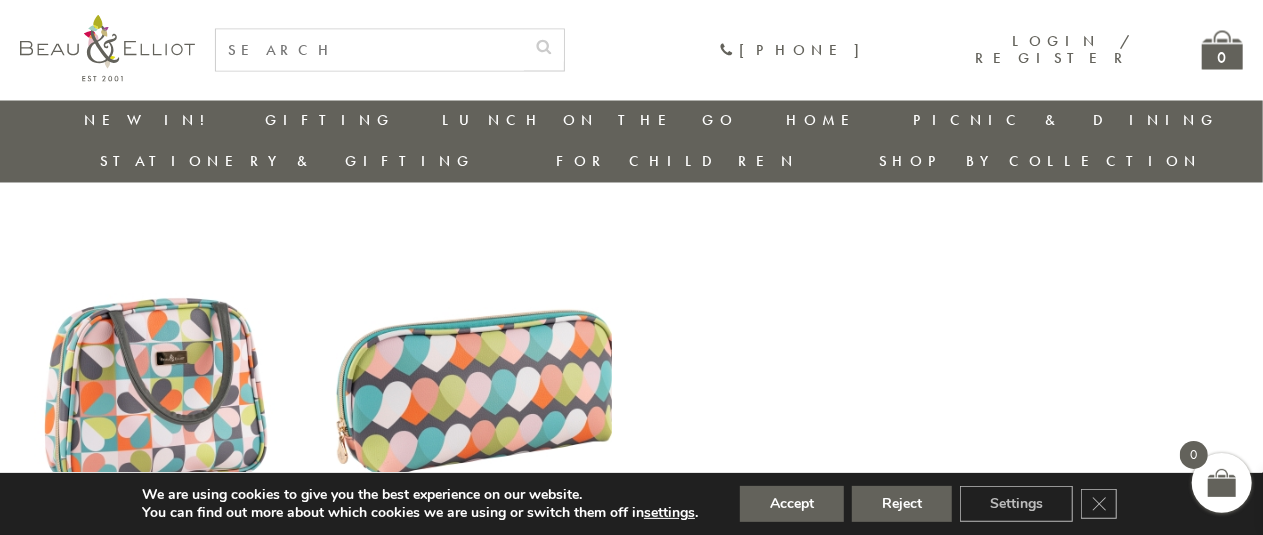 click at bounding box center (158, 386) 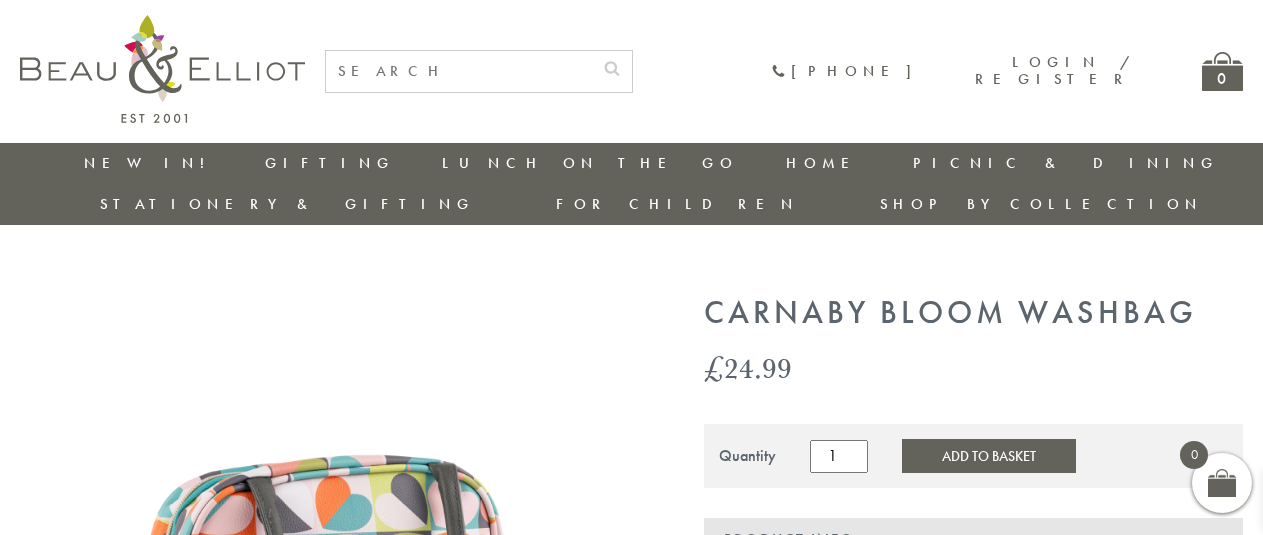 scroll, scrollTop: 0, scrollLeft: 0, axis: both 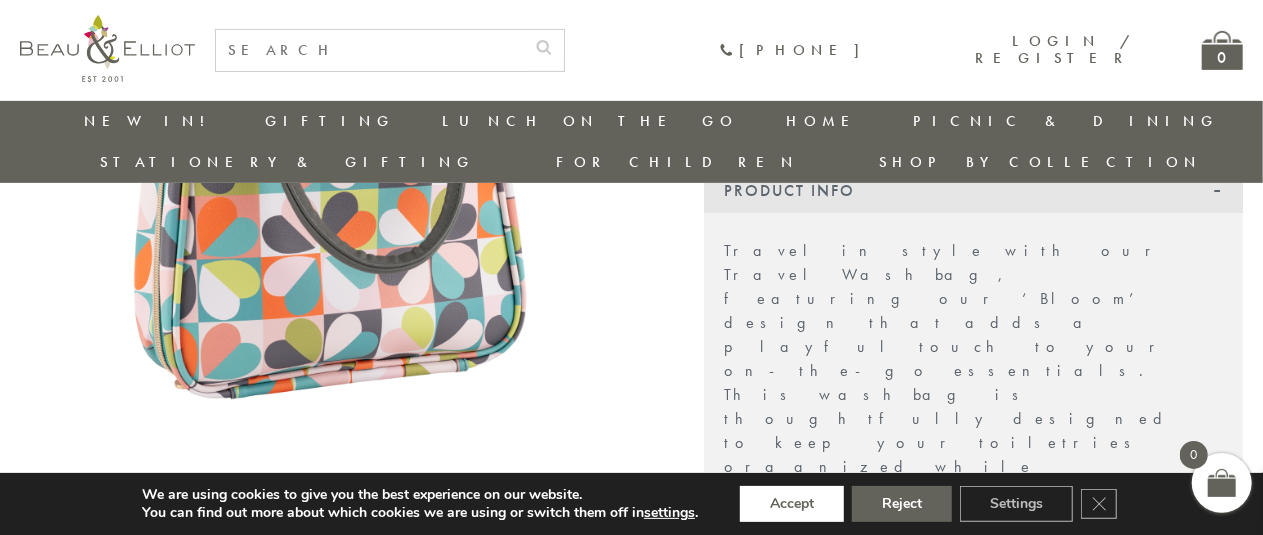 click on "Accept" at bounding box center [792, 504] 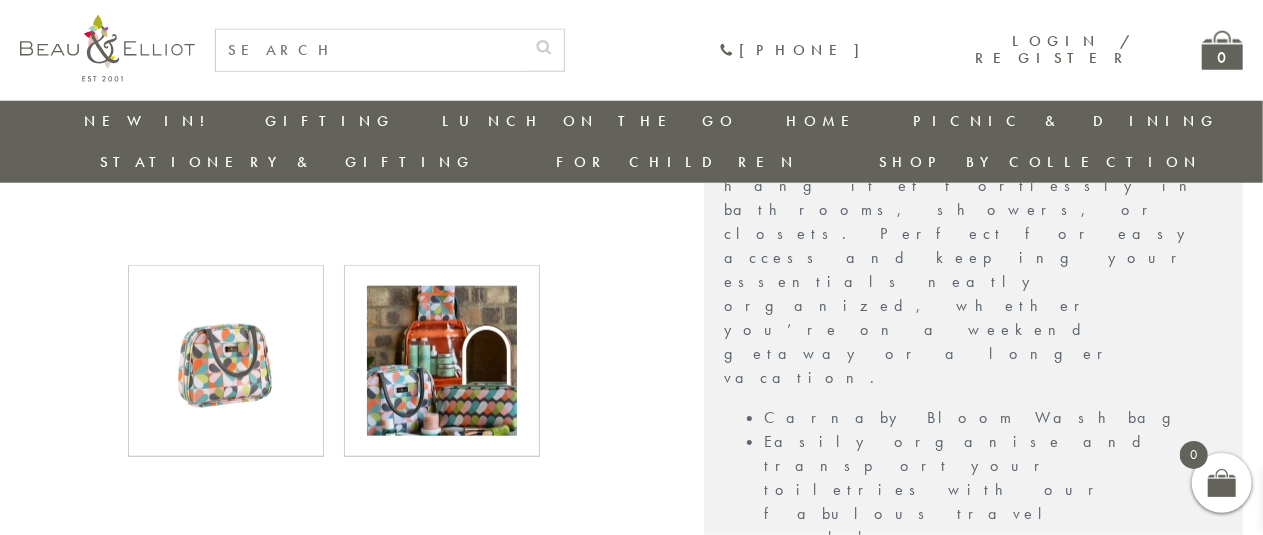 scroll, scrollTop: 961, scrollLeft: 0, axis: vertical 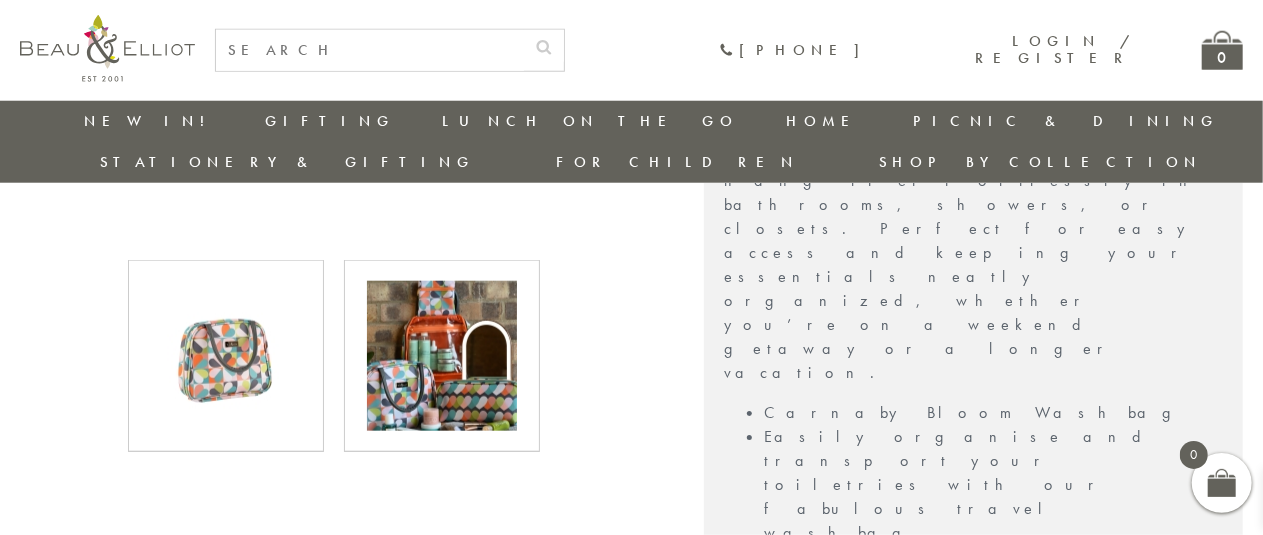click at bounding box center (442, 356) 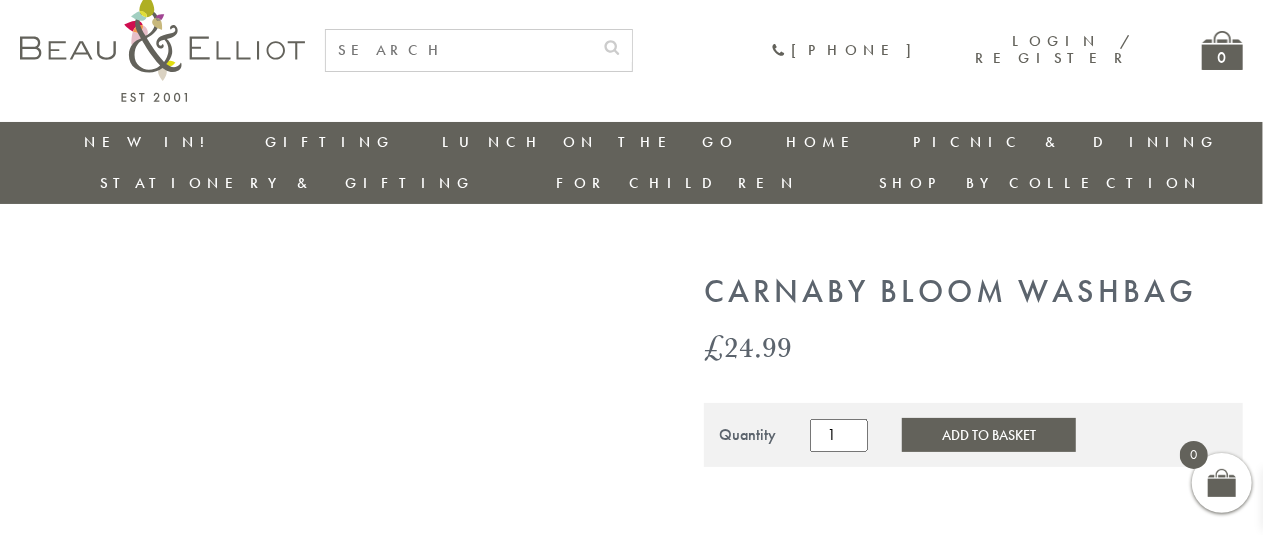 scroll, scrollTop: 0, scrollLeft: 0, axis: both 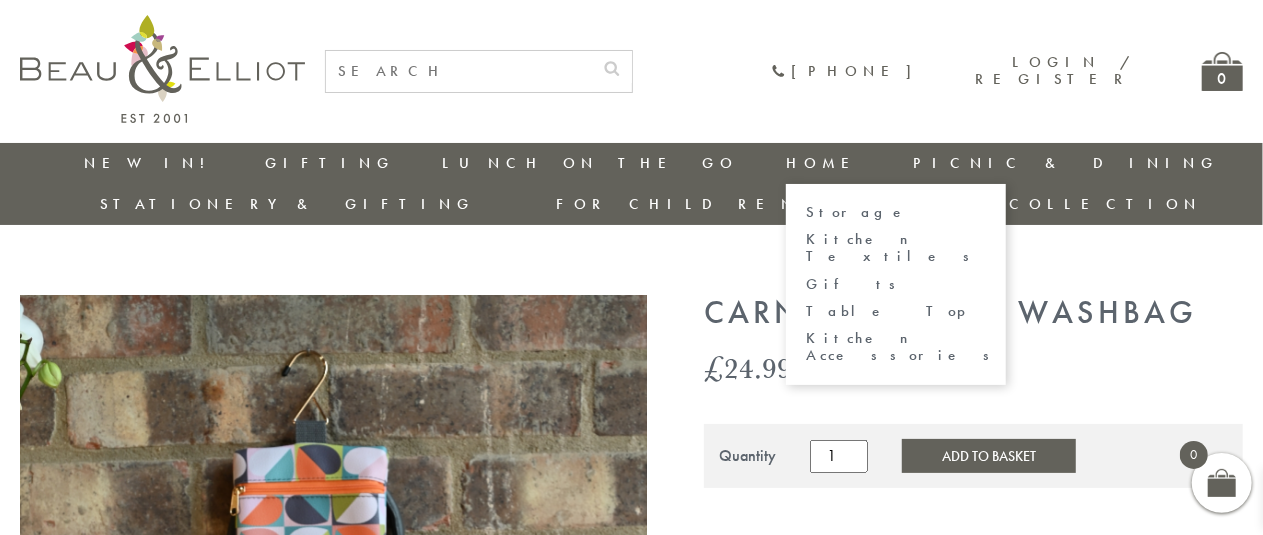 click on "Home" at bounding box center (826, 163) 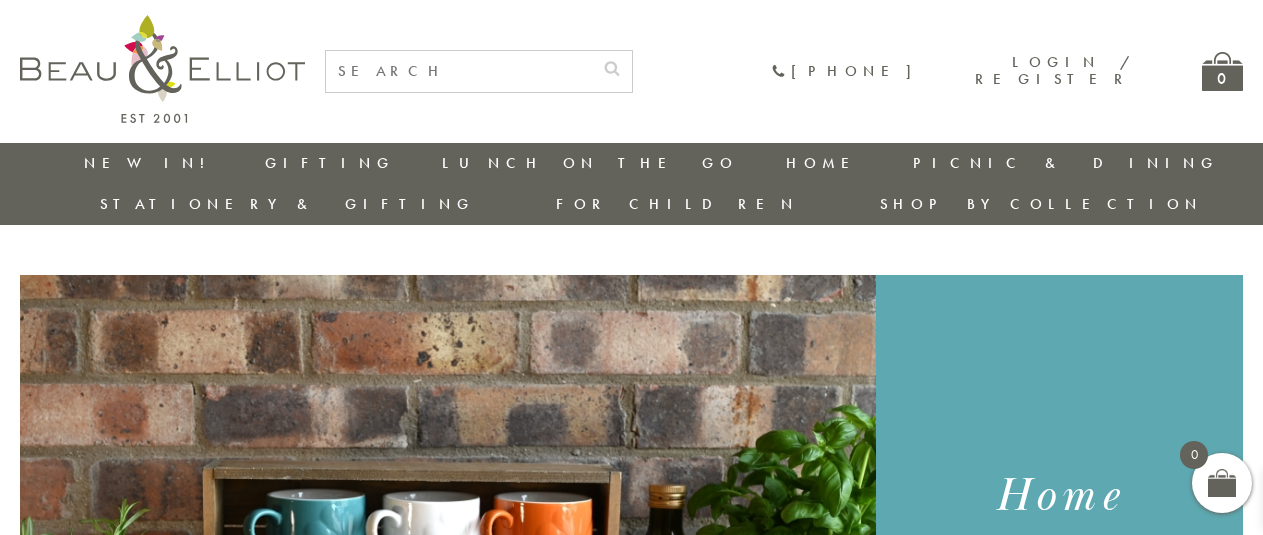 scroll, scrollTop: 0, scrollLeft: 0, axis: both 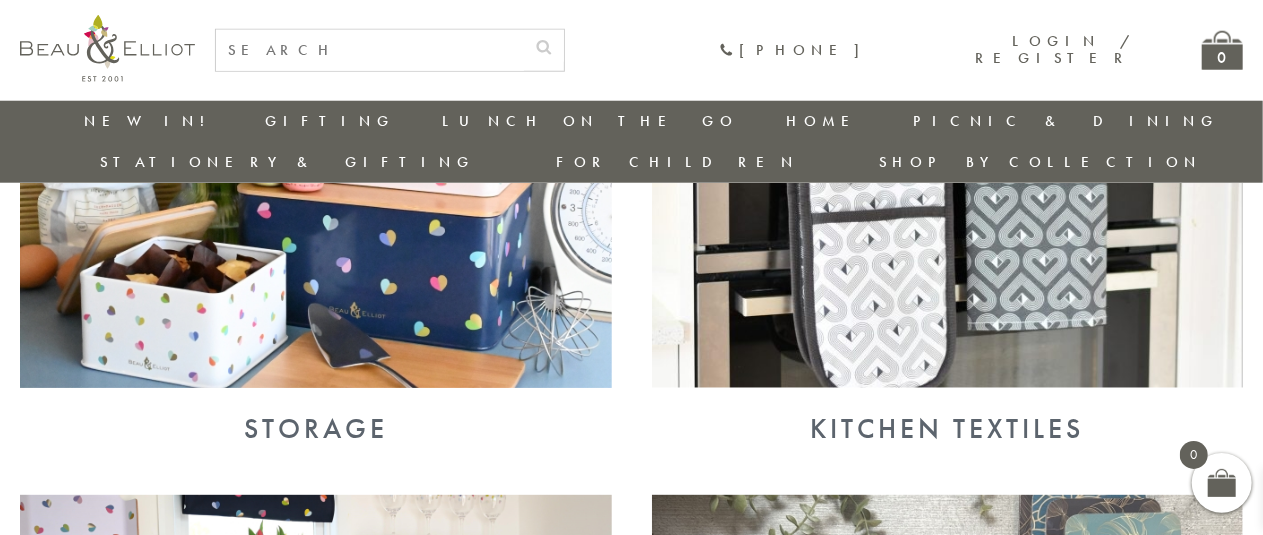 click at bounding box center (316, 173) 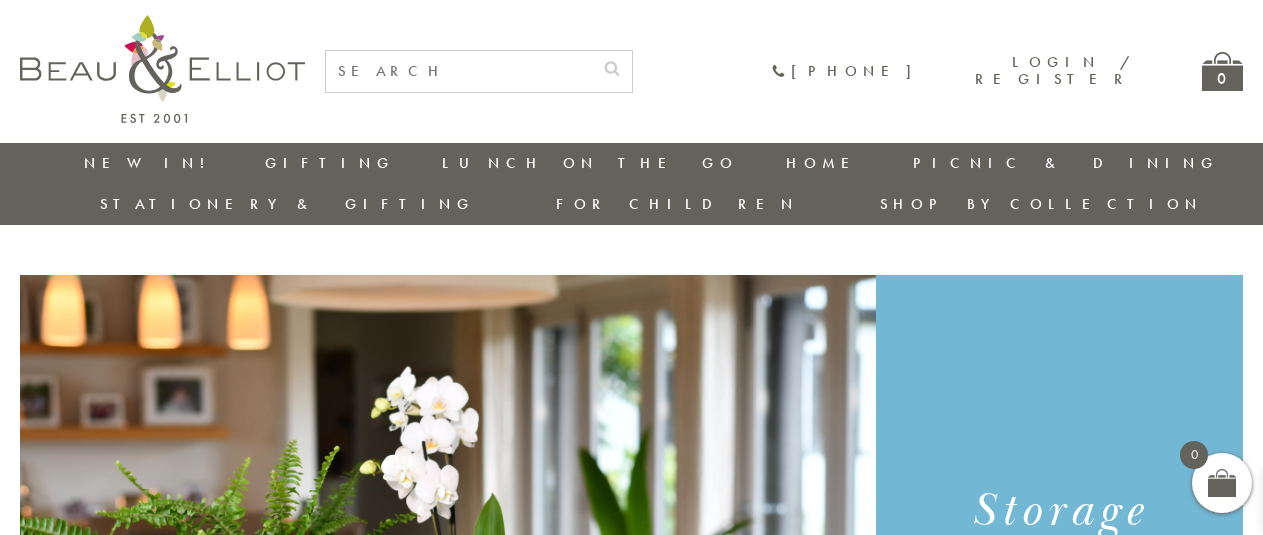 scroll, scrollTop: 0, scrollLeft: 0, axis: both 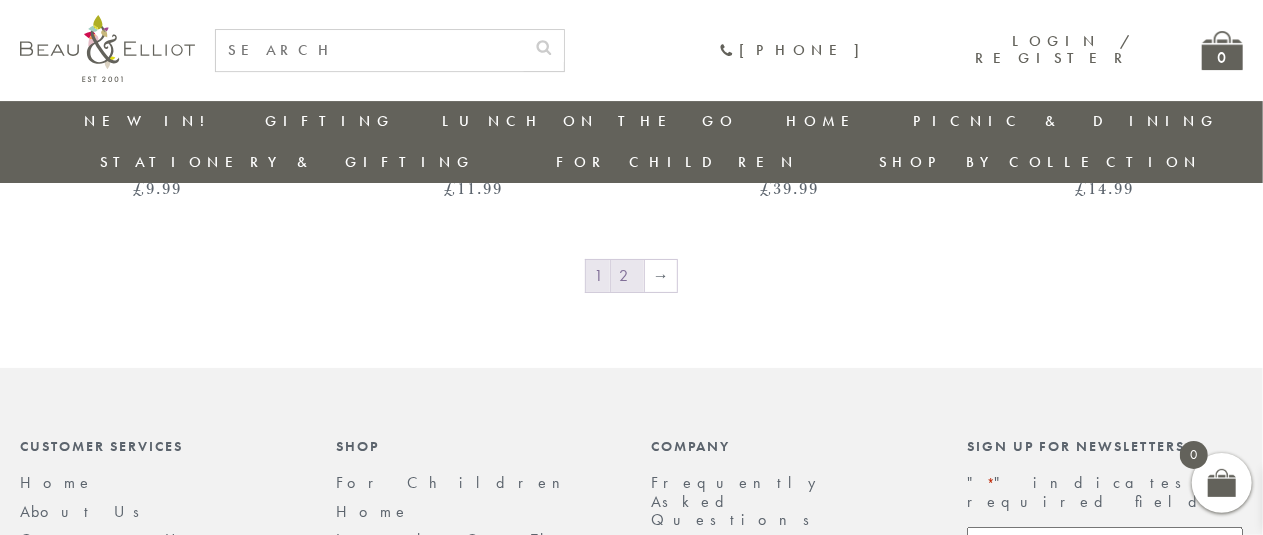 click on "2" at bounding box center [627, 276] 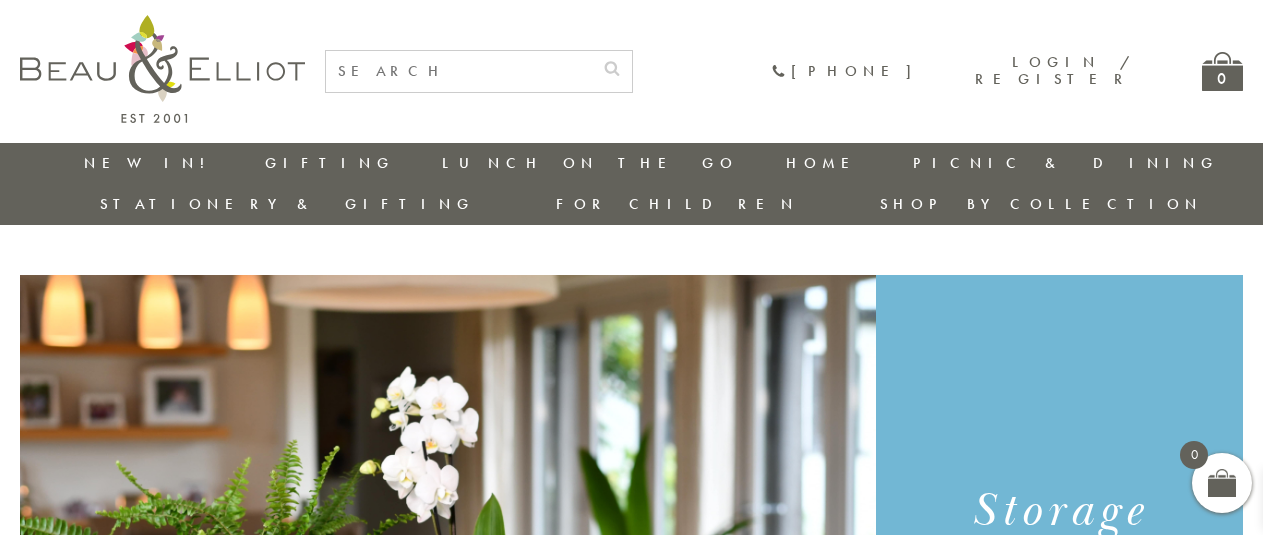 scroll, scrollTop: 0, scrollLeft: 0, axis: both 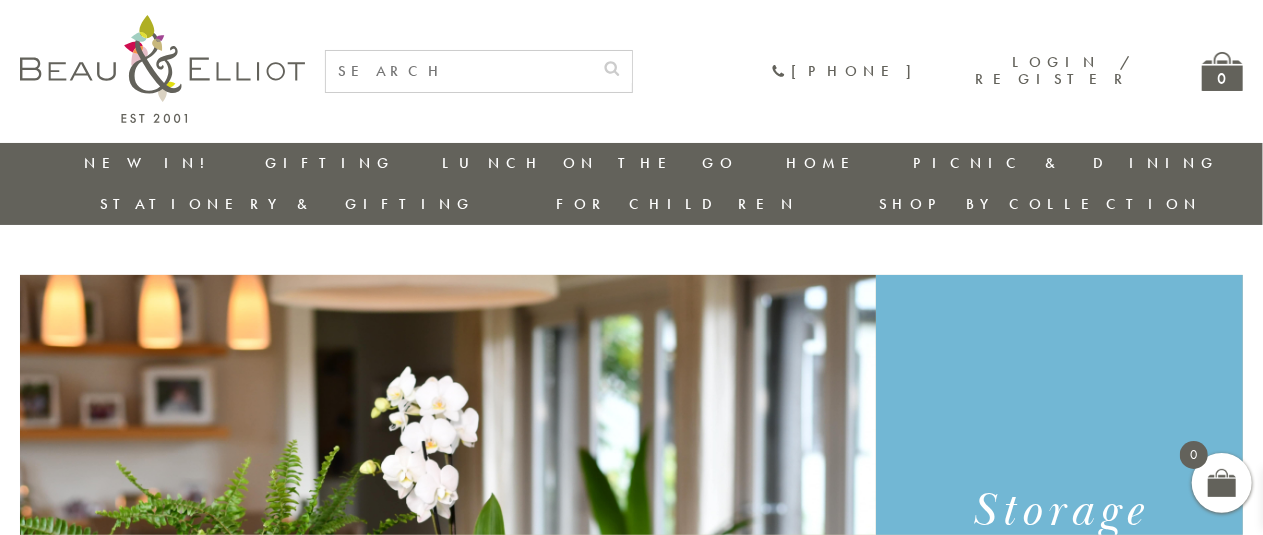 click on "New in!" at bounding box center (151, 163) 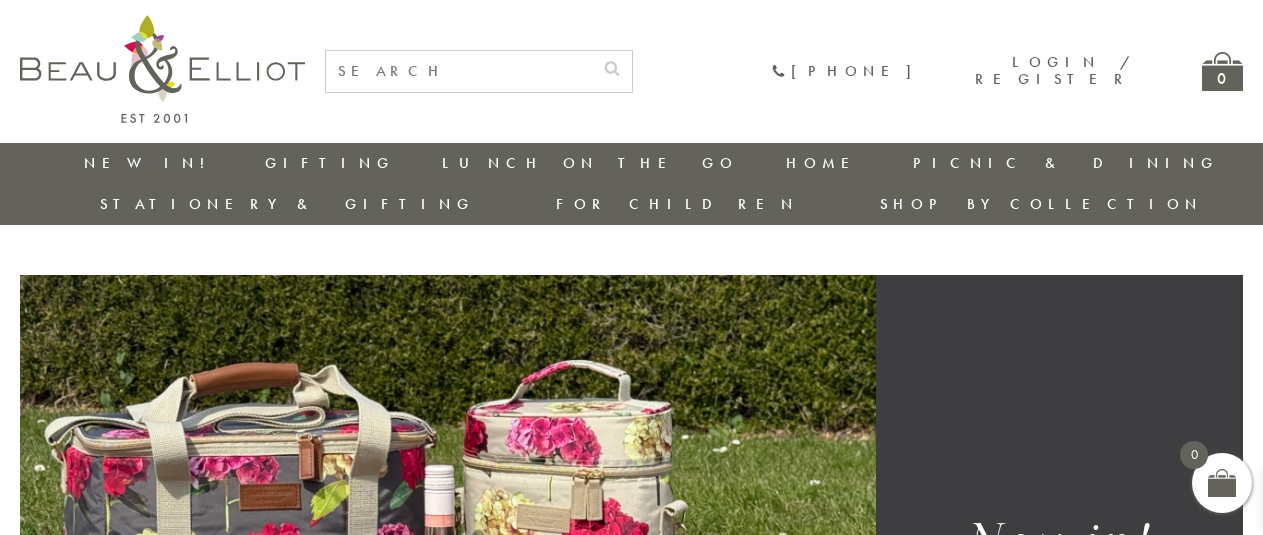 scroll, scrollTop: 0, scrollLeft: 0, axis: both 